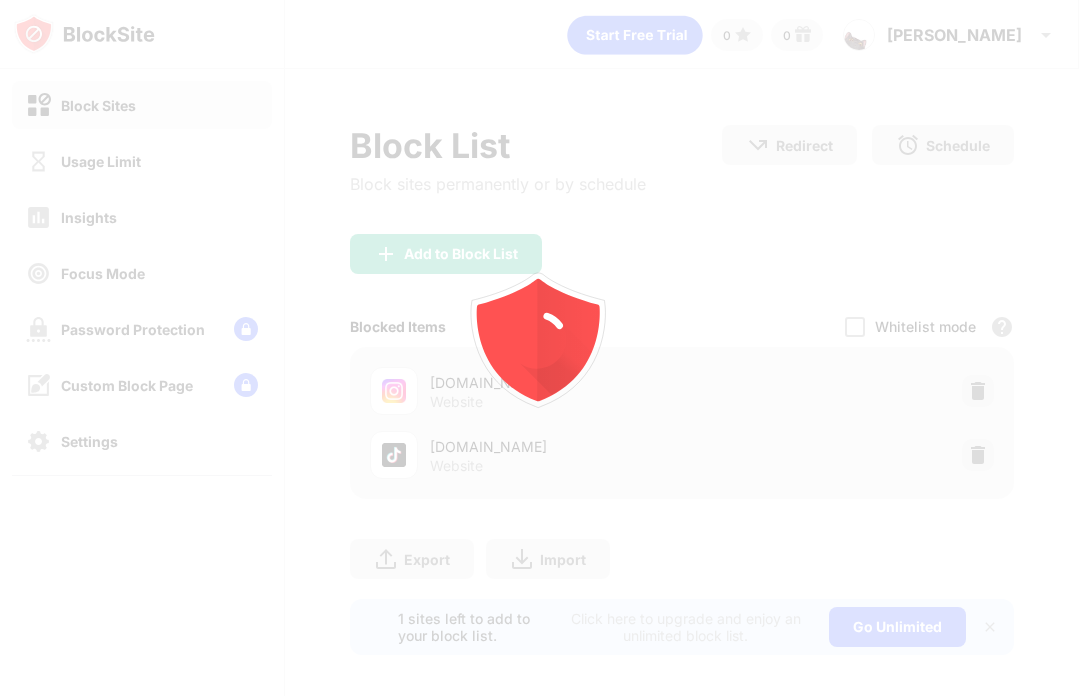 scroll, scrollTop: 0, scrollLeft: 0, axis: both 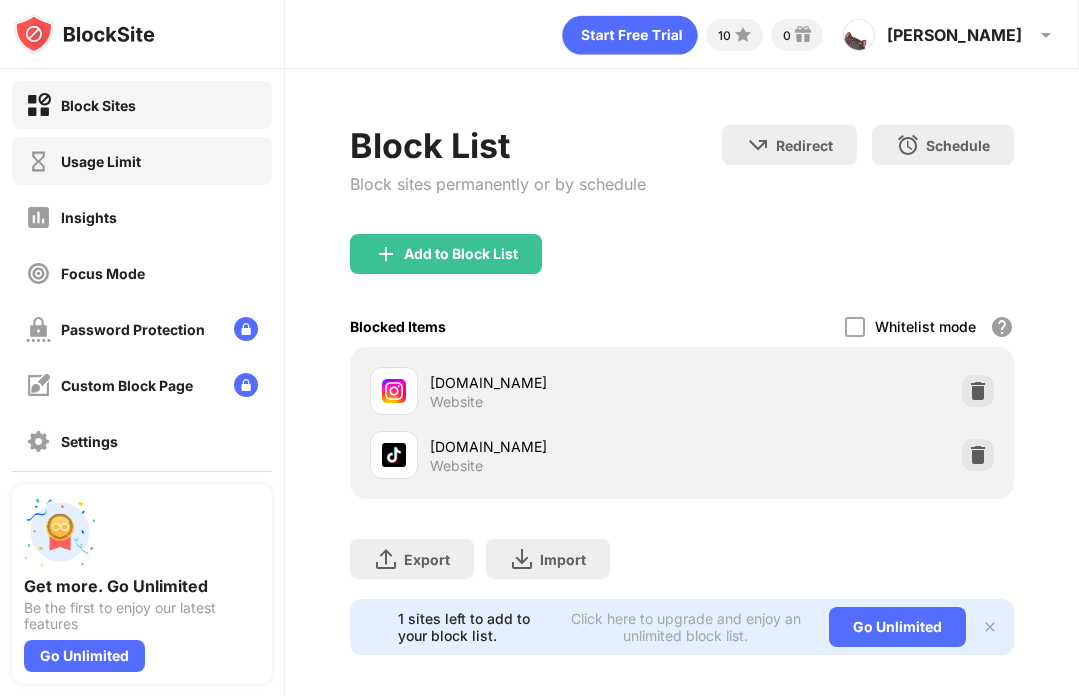 click on "Usage Limit" at bounding box center [142, 161] 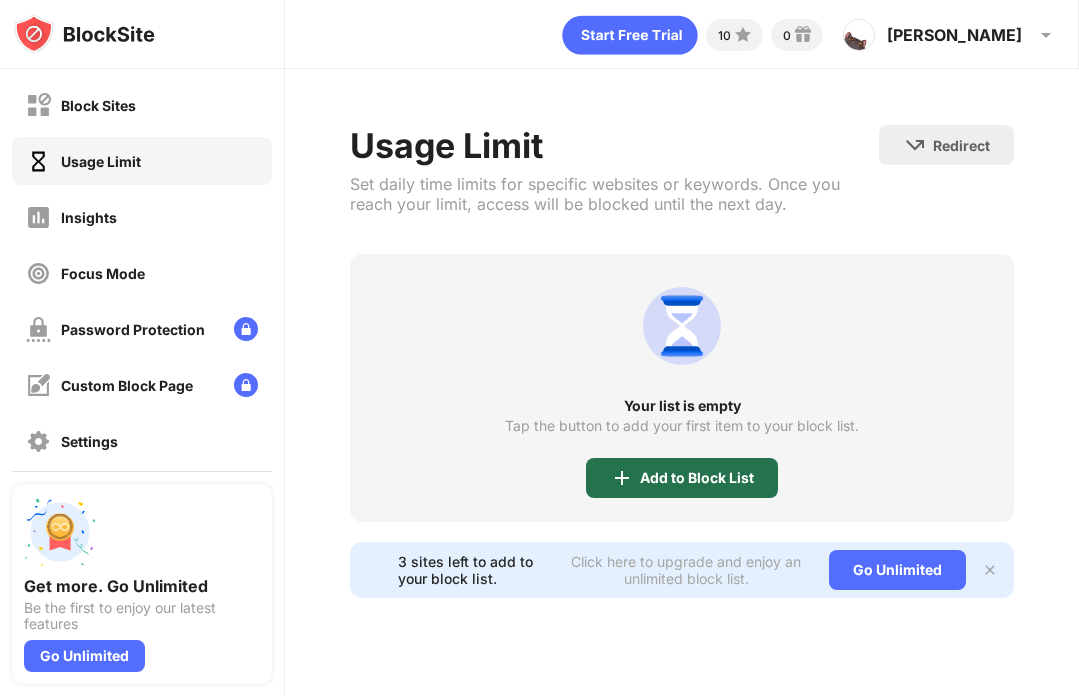 click on "Add to Block List" at bounding box center [697, 478] 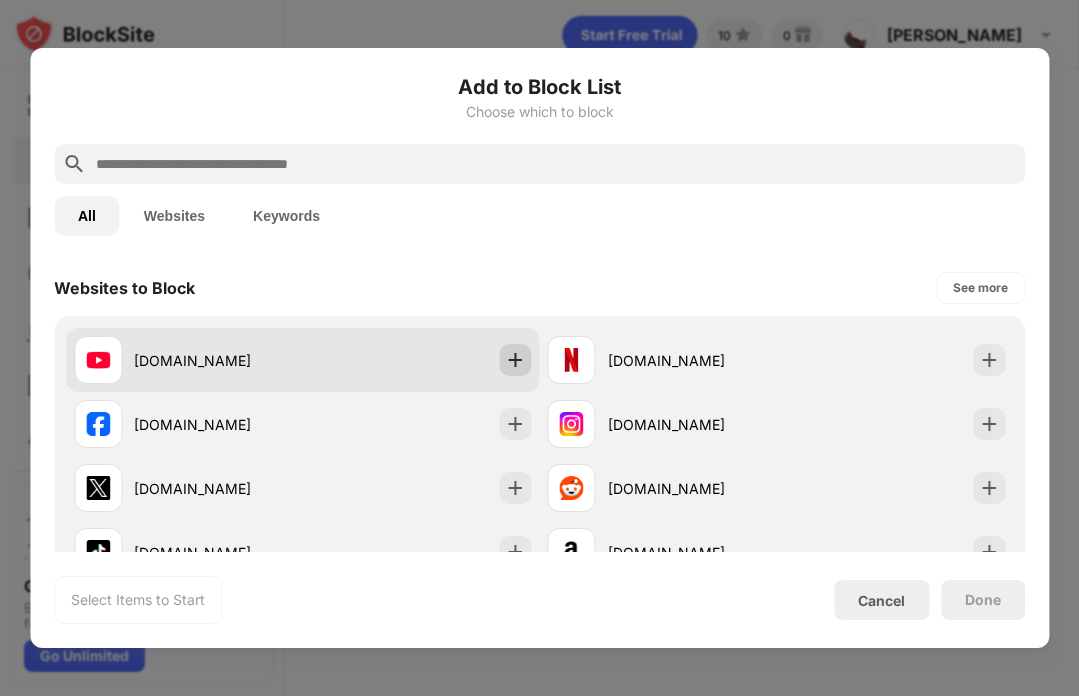 click at bounding box center [516, 360] 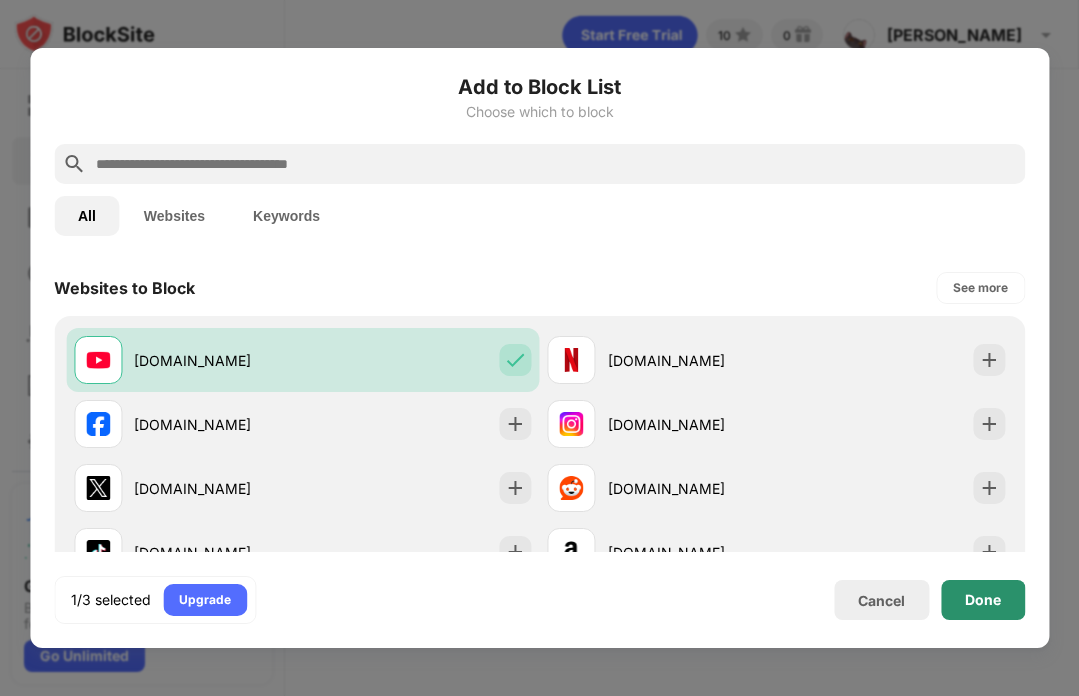 click on "Done" at bounding box center [983, 600] 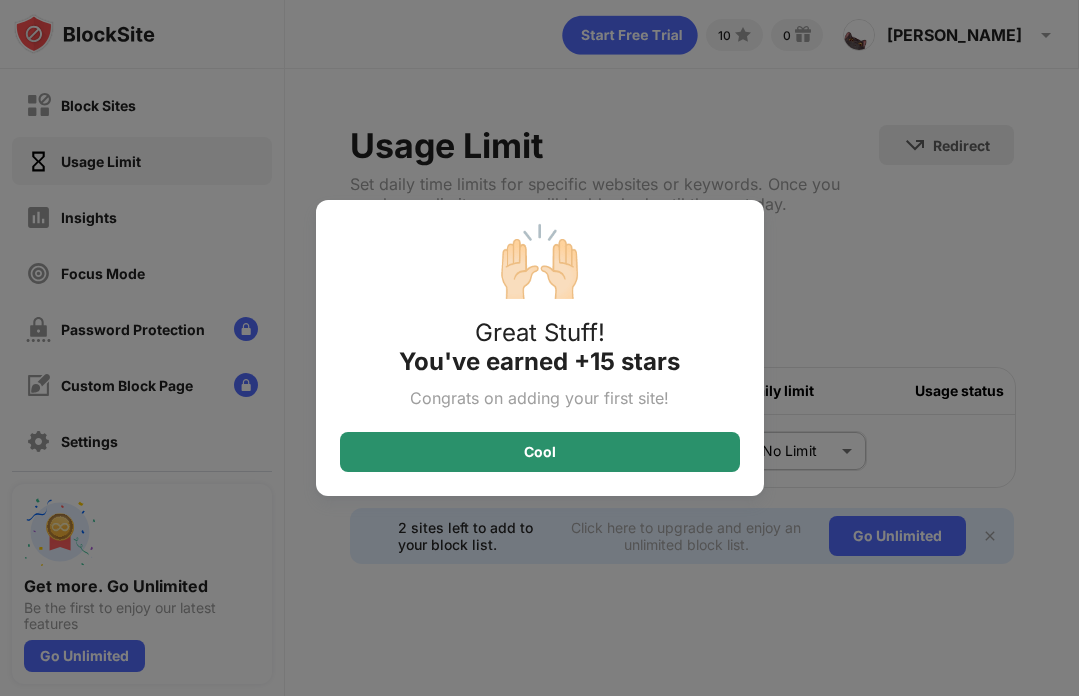 click on "Cool" at bounding box center [540, 452] 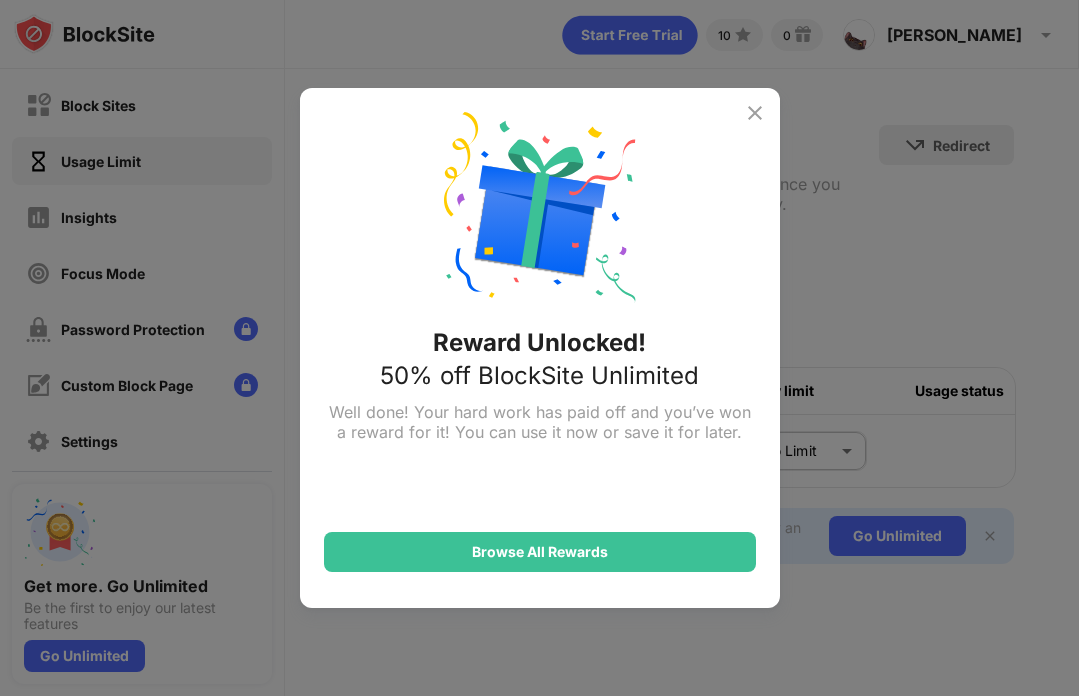 click at bounding box center (755, 113) 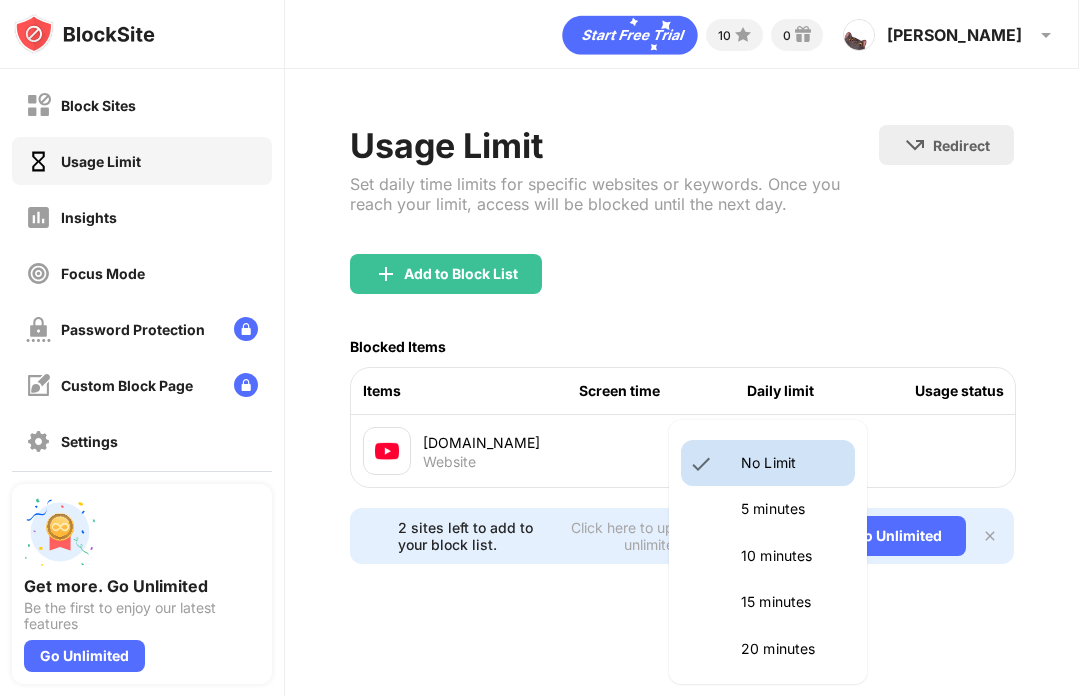 click on "Block Sites Usage Limit Insights Focus Mode Password Protection Custom Block Page Settings About Blocking Sync with other devices Disabled Get more. Go Unlimited Be the first to enjoy our latest features Go Unlimited 10 0 Jennifer Jennifer Chen View Account Insights Premium Rewards Settings Support Log Out Usage Limit Set daily time limits for specific websites or keywords. Once you reach your limit, access will be blocked until the next day. Redirect Choose a site to be redirected to when blocking is active Add to Block List Blocked Items Items Screen time Daily limit Usage status youtube.com Website No Limit ******** ​ 2 sites left to add to your block list. Click here to upgrade and enjoy an unlimited block list. Go Unlimited
No Limit 5 minutes 10 minutes 15 minutes 20 minutes 25 minutes 30 minutes 35 minutes 40 minutes 45 minutes 50 minutes 55 minutes 60 minutes 1.5 hours 2 hours 2.5 hours 3 hours 3.5 hours 4 hours 4.5 hours 5 hours 5.5 hours 6 hours 6.5 hours 7 hours 7.5 hours 8 hours 8.5 hours" at bounding box center (539, 348) 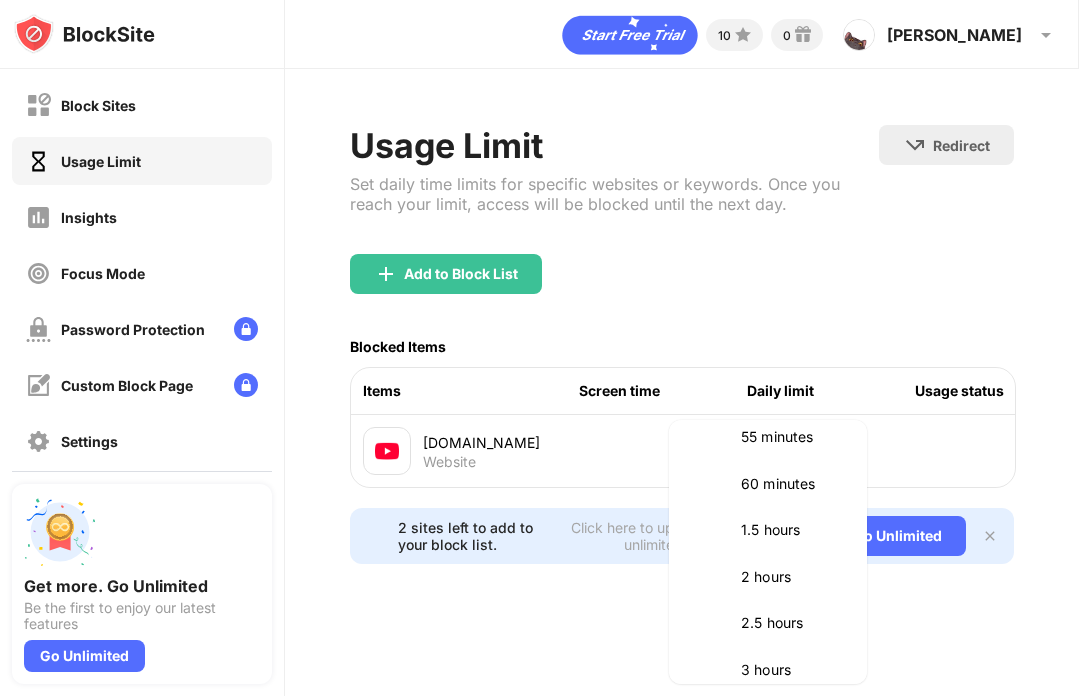 scroll, scrollTop: 551, scrollLeft: 0, axis: vertical 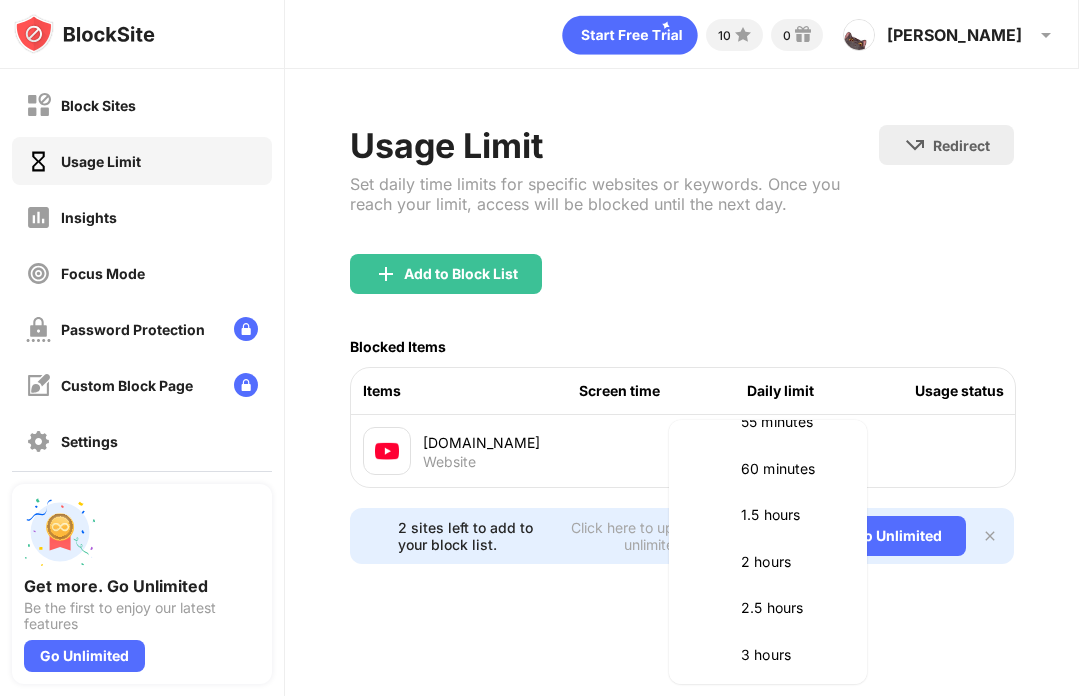 click on "2 hours" at bounding box center [792, 562] 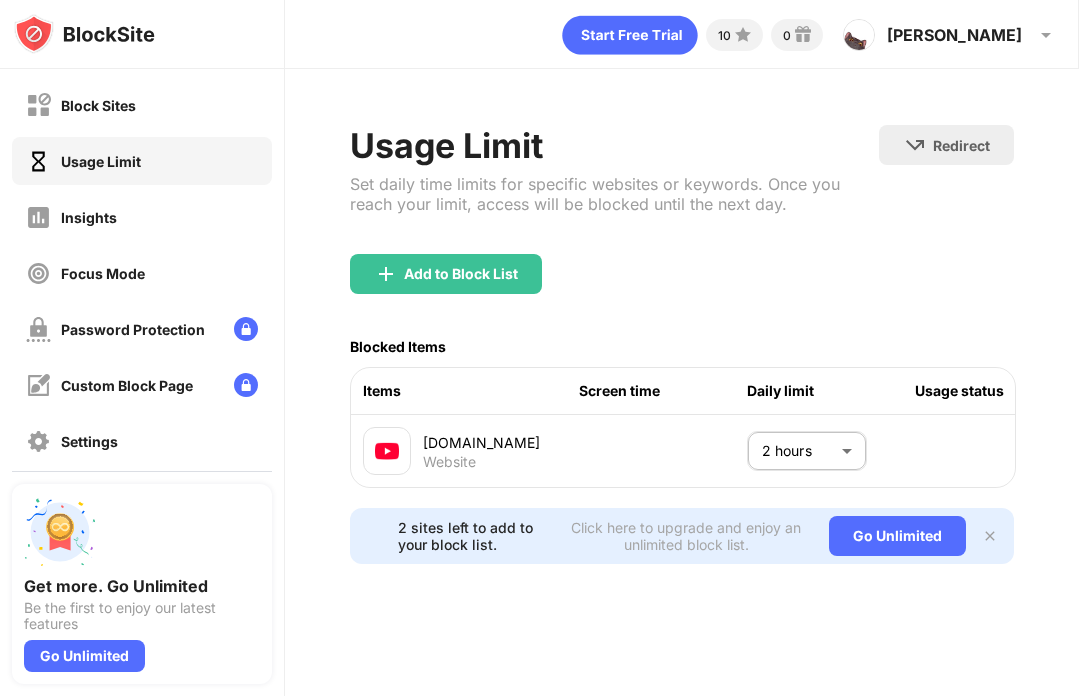 click on "Add to Block List" at bounding box center [682, 290] 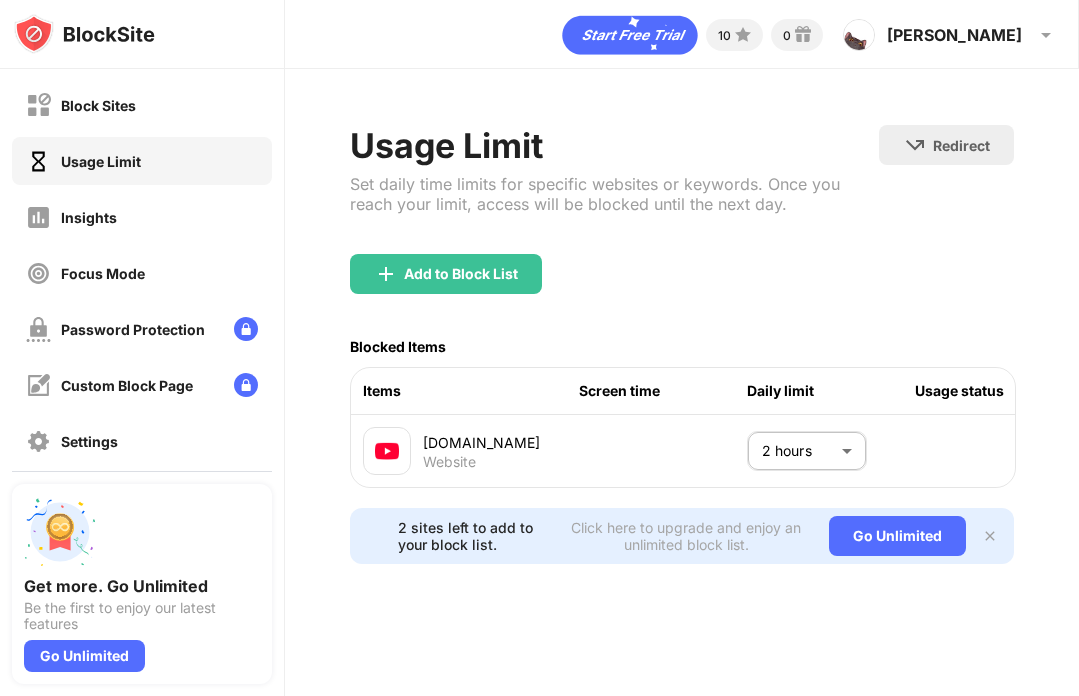 click at bounding box center [84, 34] 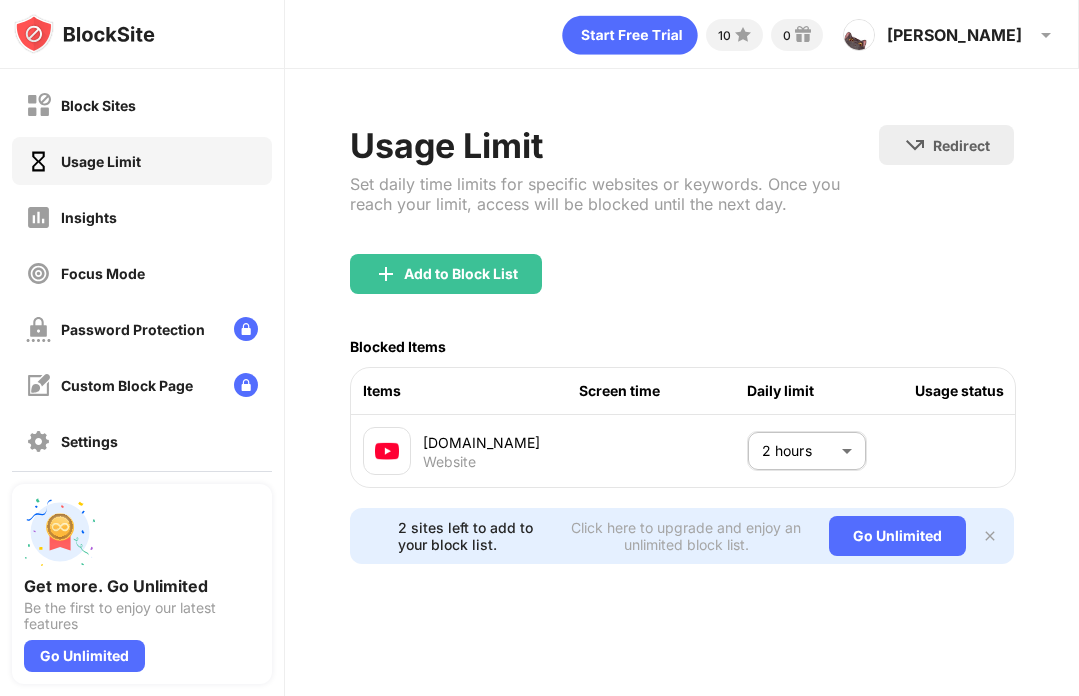 click at bounding box center [84, 34] 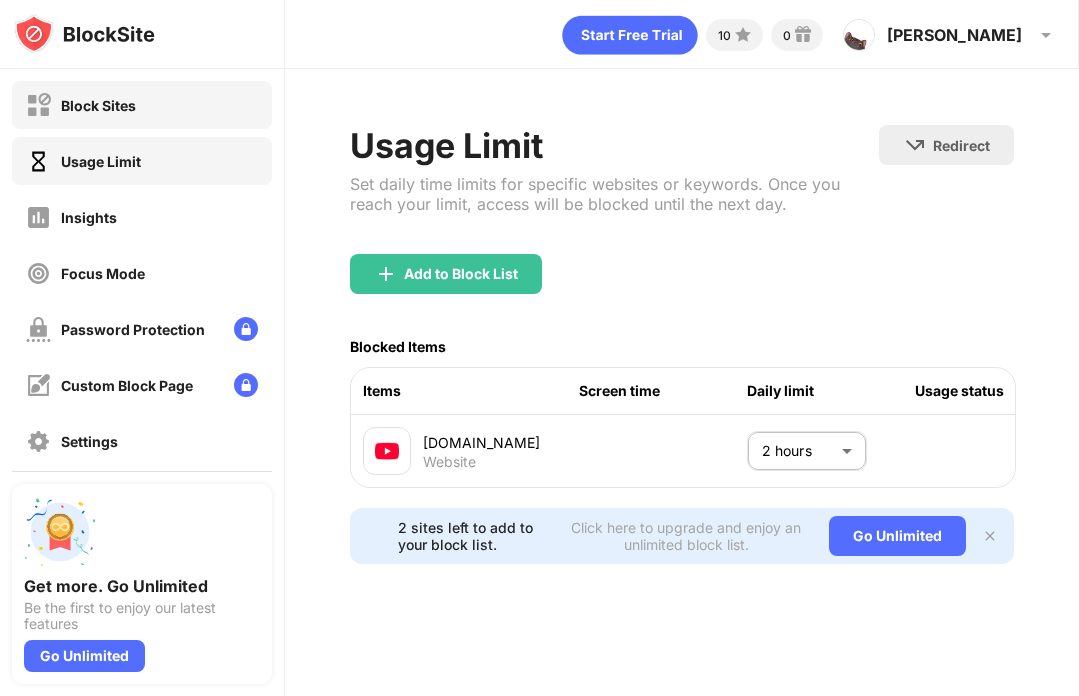 click on "Block Sites" at bounding box center (81, 105) 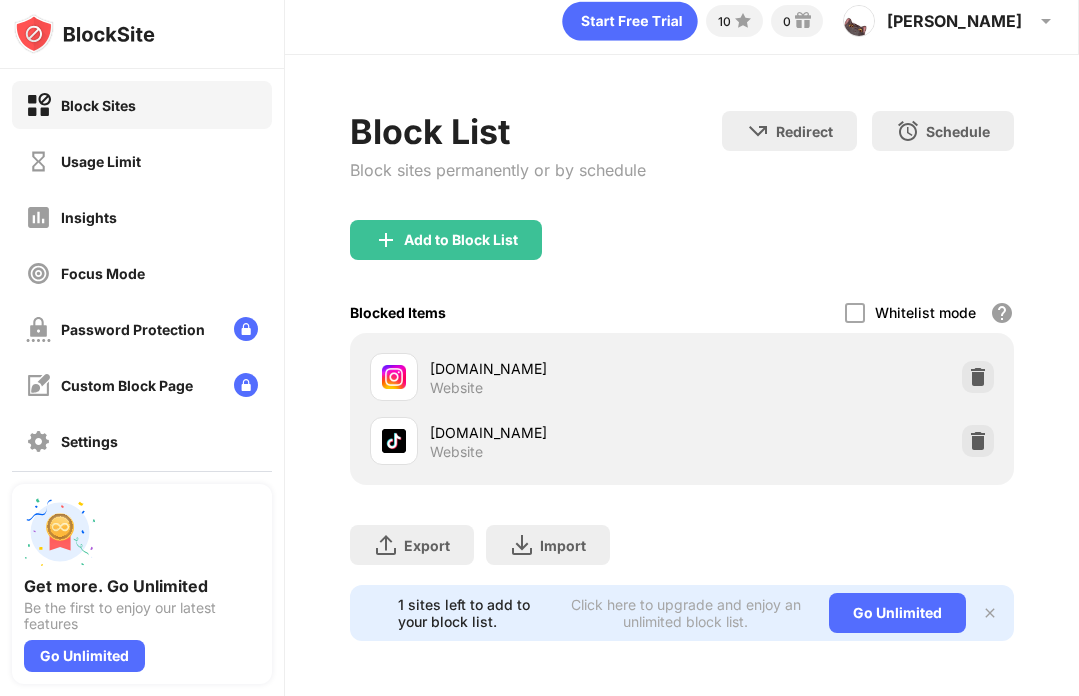 scroll, scrollTop: 0, scrollLeft: 0, axis: both 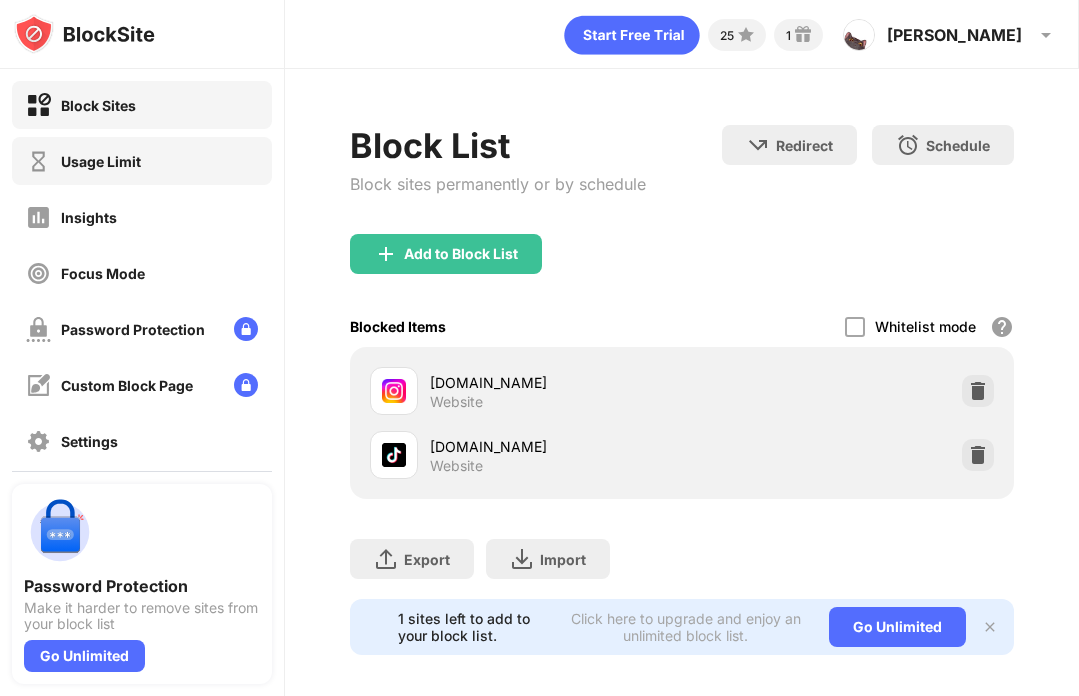 click on "Usage Limit" at bounding box center [142, 161] 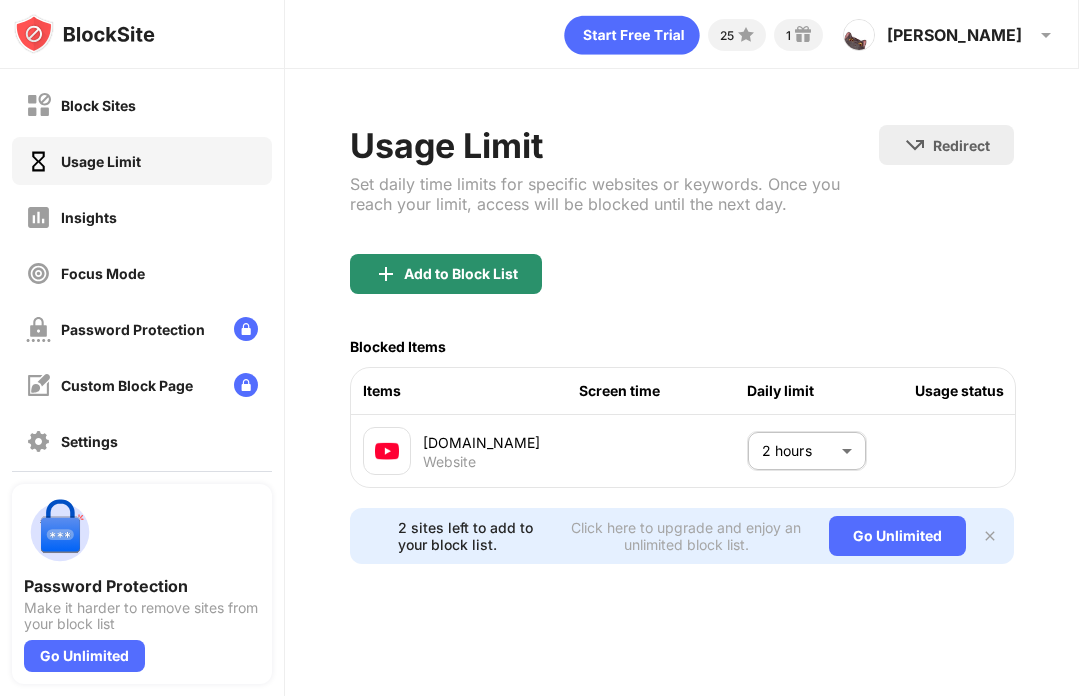 click on "Add to Block List" at bounding box center (461, 274) 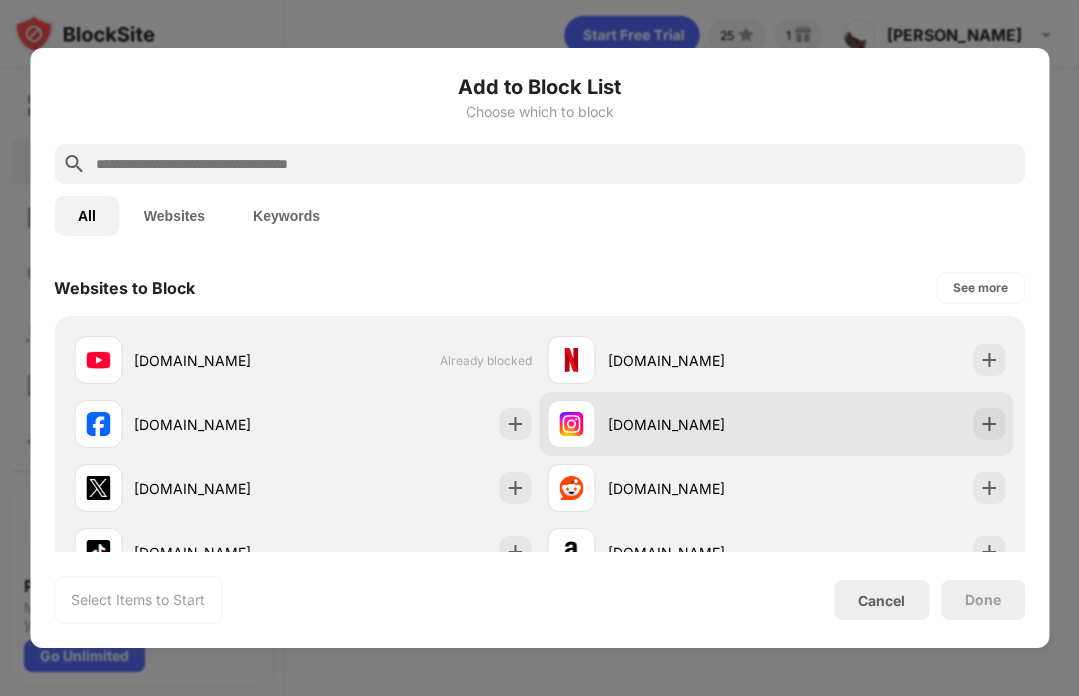 click on "[DOMAIN_NAME]" at bounding box center (777, 424) 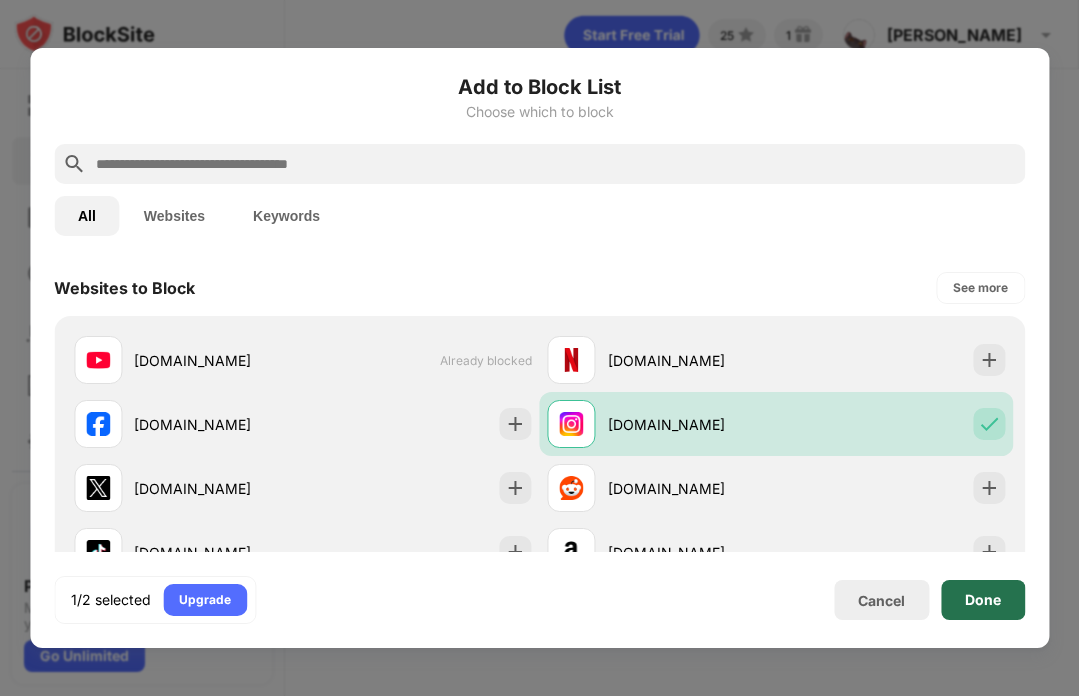 click on "Done" at bounding box center (983, 600) 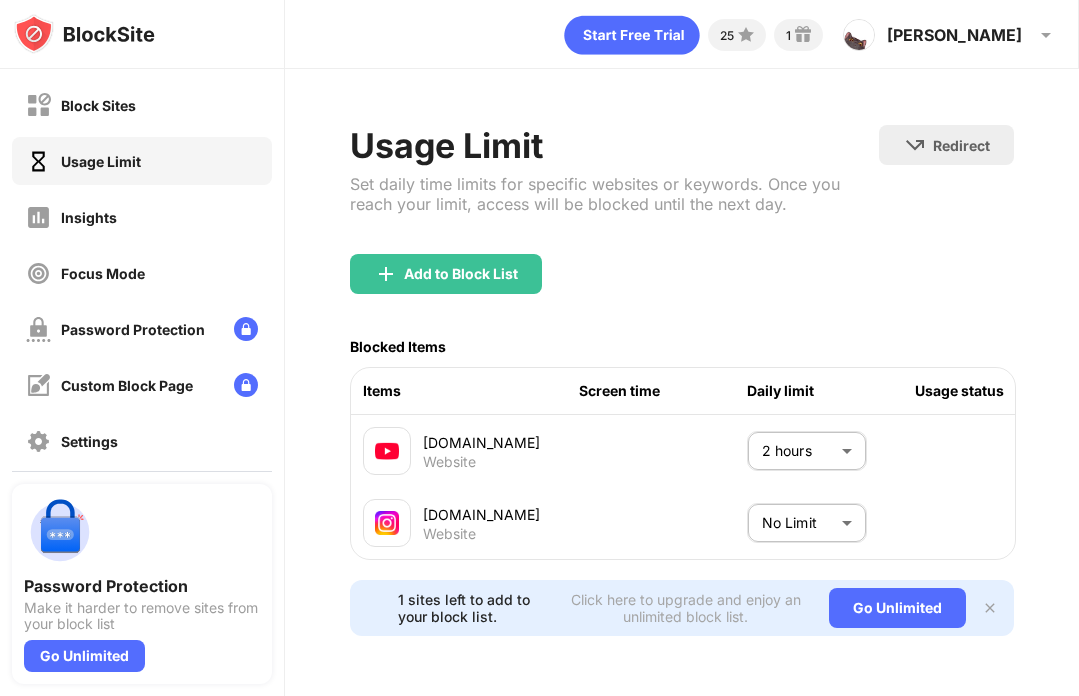 click on "Block Sites Usage Limit Insights Focus Mode Password Protection Custom Block Page Settings About Blocking Sync with other devices Disabled Password Protection Make it harder to remove sites from your block list Go Unlimited 25 1 Jennifer Jennifer Chen View Account Insights Premium Rewards Settings Support Log Out Usage Limit Set daily time limits for specific websites or keywords. Once you reach your limit, access will be blocked until the next day. Redirect Choose a site to be redirected to when blocking is active Add to Block List Blocked Items Items Screen time Daily limit Usage status youtube.com Website 2 hours *** ​ instagram.com Website No Limit ******** ​ 1 sites left to add to your block list. Click here to upgrade and enjoy an unlimited block list. Go Unlimited" at bounding box center (539, 348) 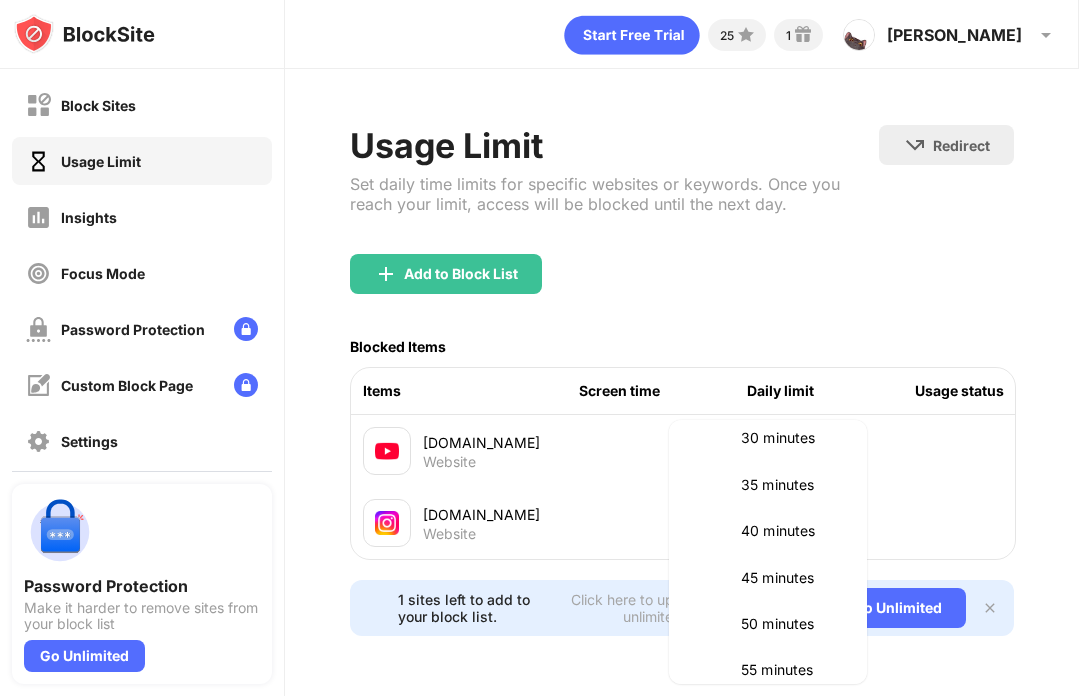 scroll, scrollTop: 286, scrollLeft: 0, axis: vertical 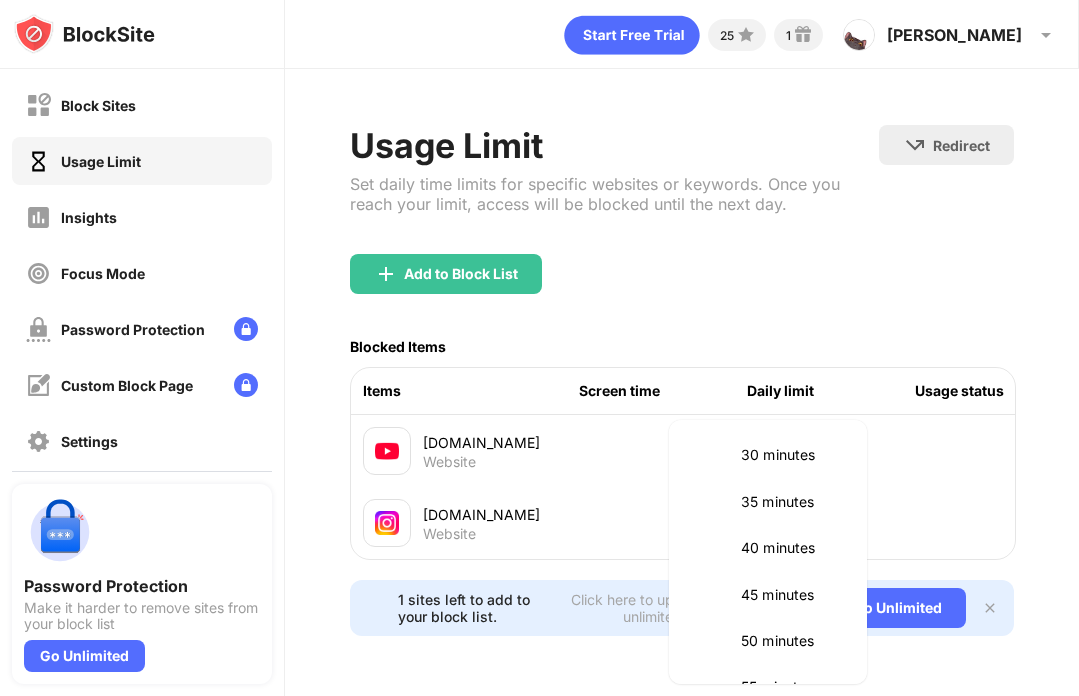 click on "40 minutes" at bounding box center [768, 548] 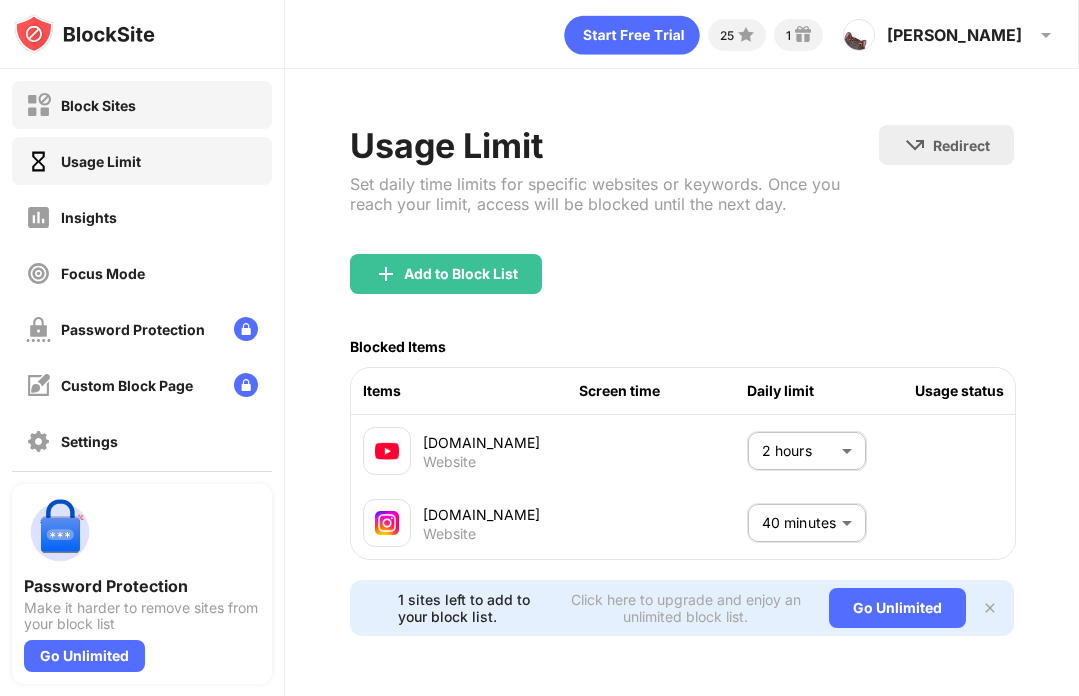 click on "Block Sites" at bounding box center (142, 105) 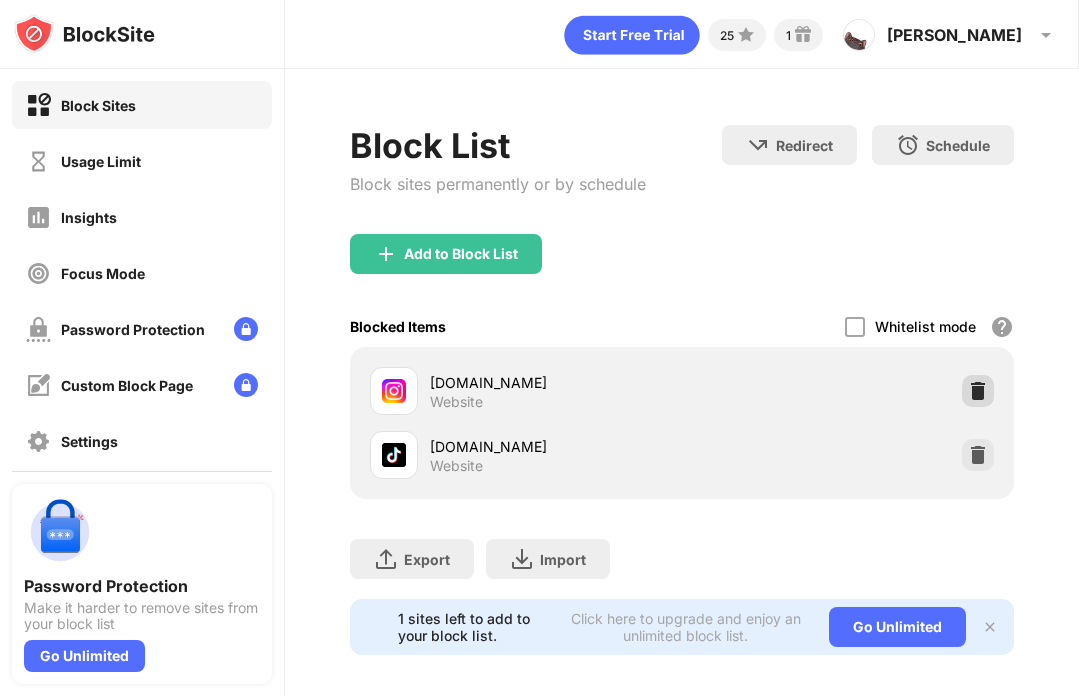 click at bounding box center [978, 391] 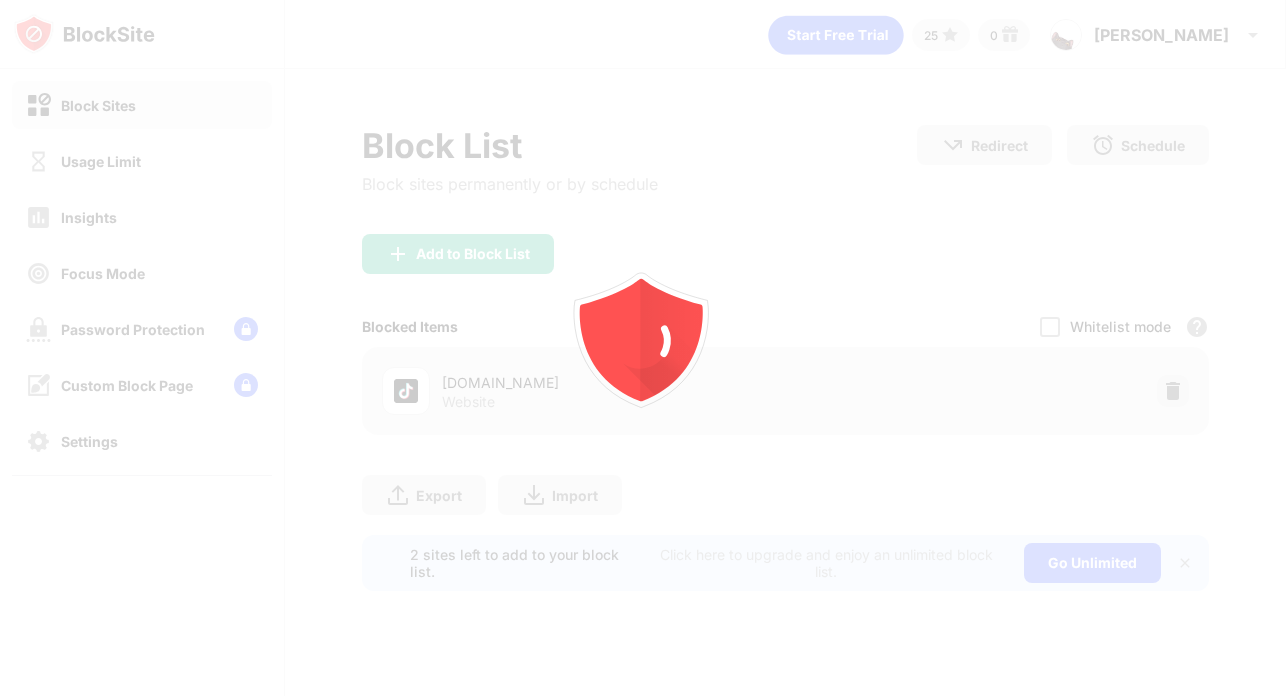 click 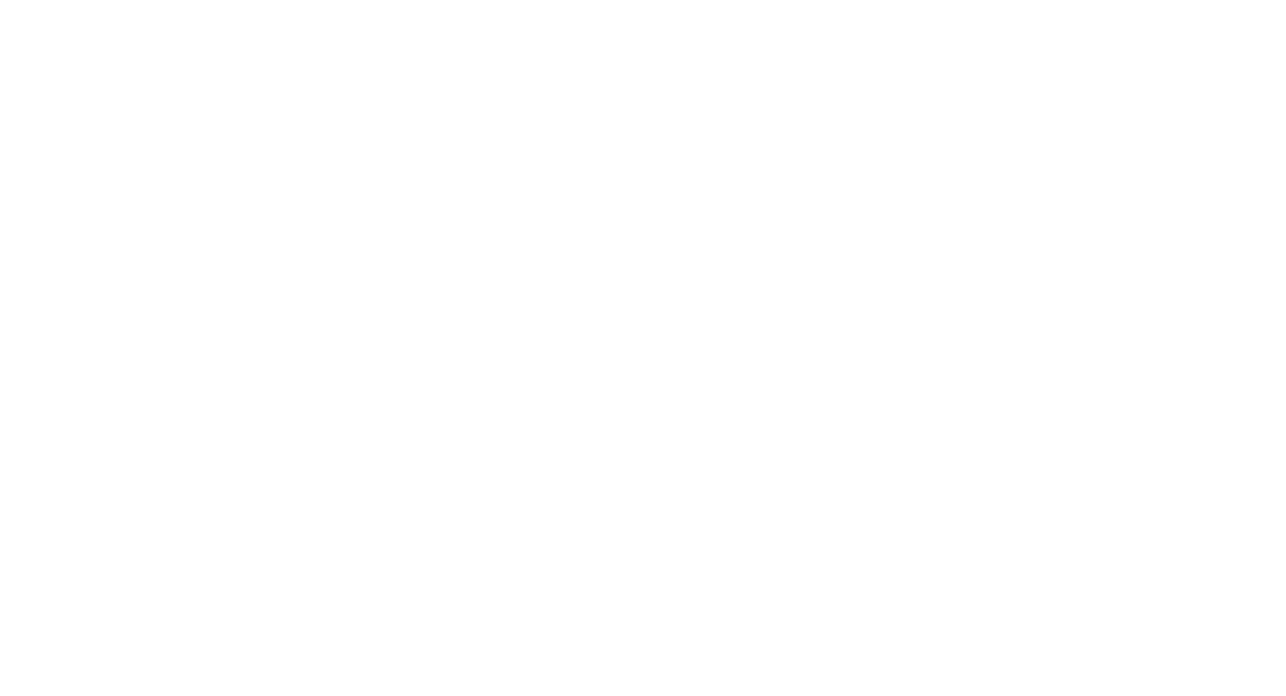 scroll, scrollTop: 0, scrollLeft: 0, axis: both 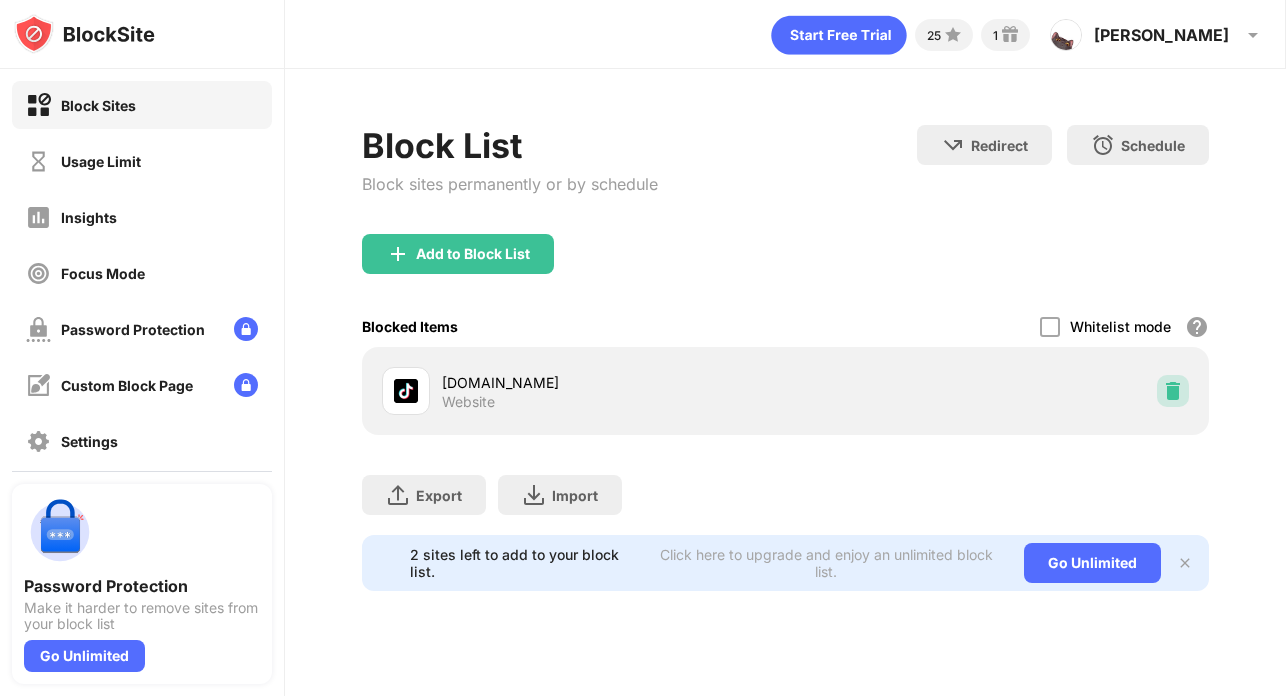 click at bounding box center [1173, 391] 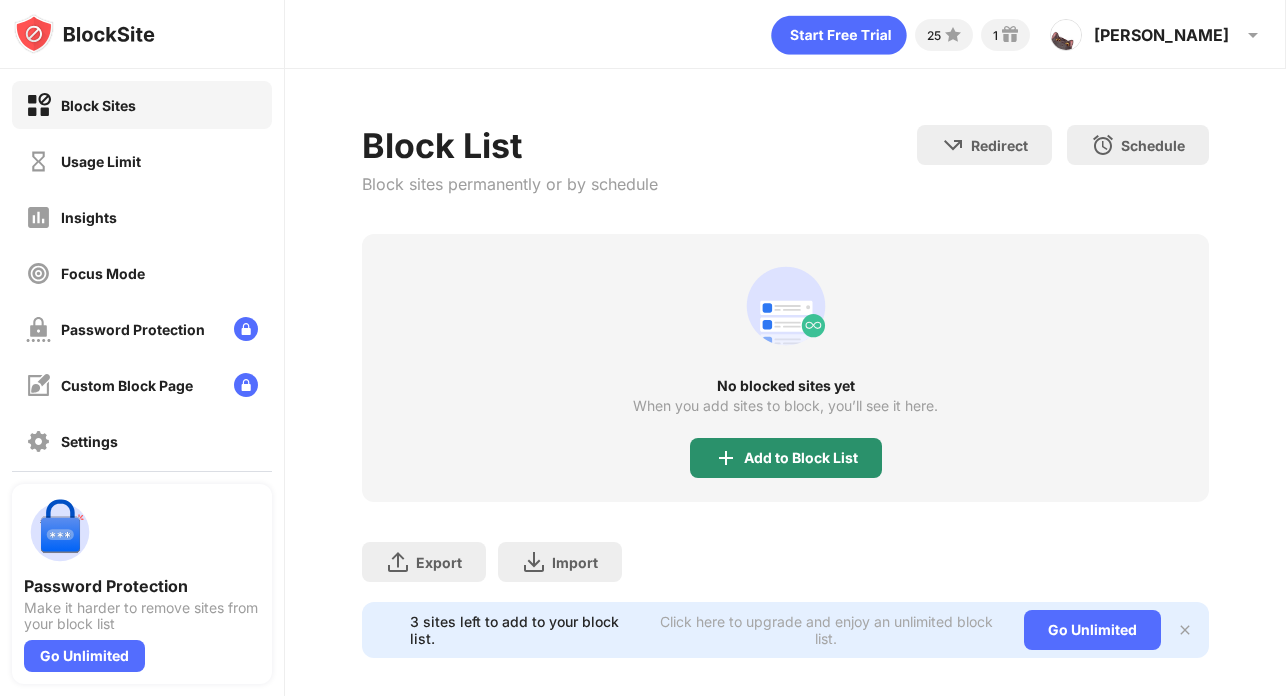 click on "Add to Block List" at bounding box center [801, 458] 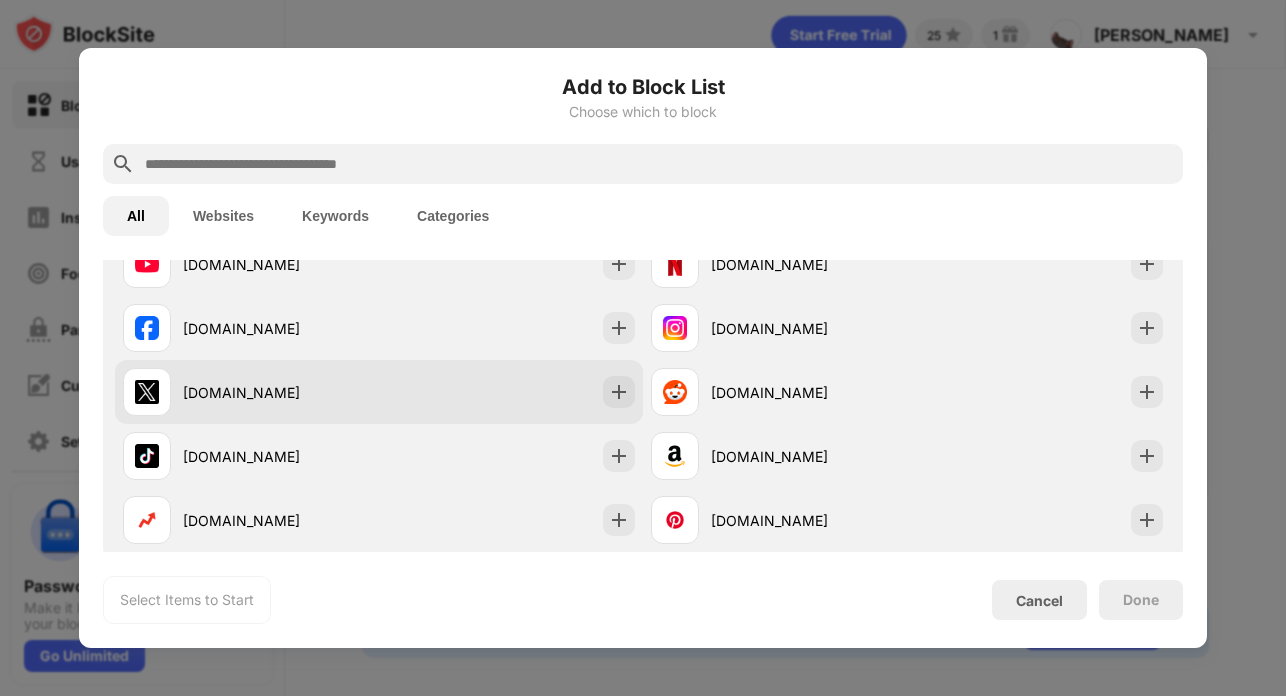 scroll, scrollTop: 341, scrollLeft: 0, axis: vertical 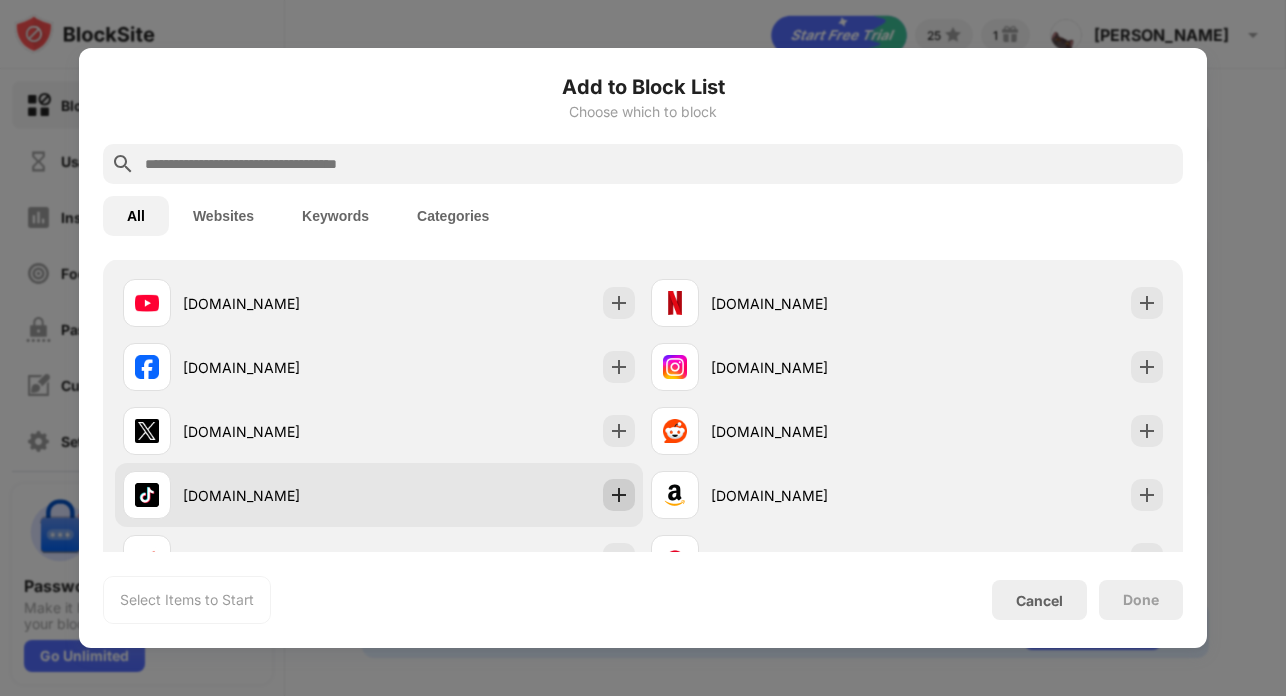 click at bounding box center [619, 495] 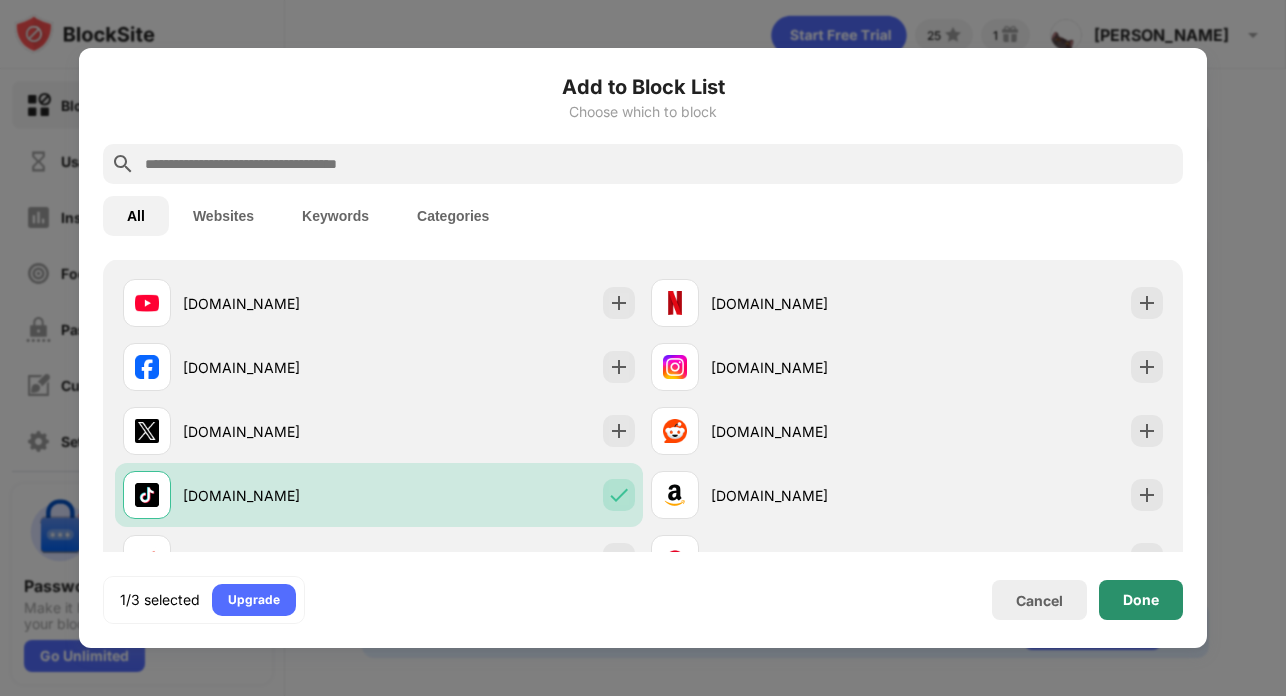click on "Done" at bounding box center [1141, 600] 